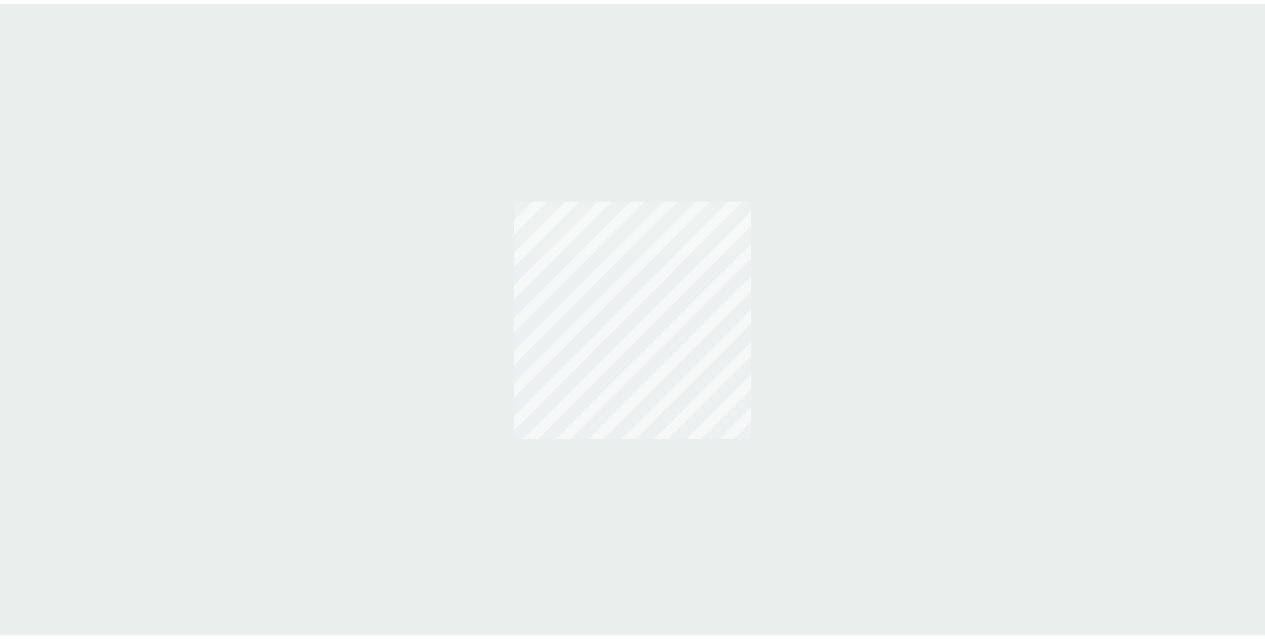 scroll, scrollTop: 0, scrollLeft: 0, axis: both 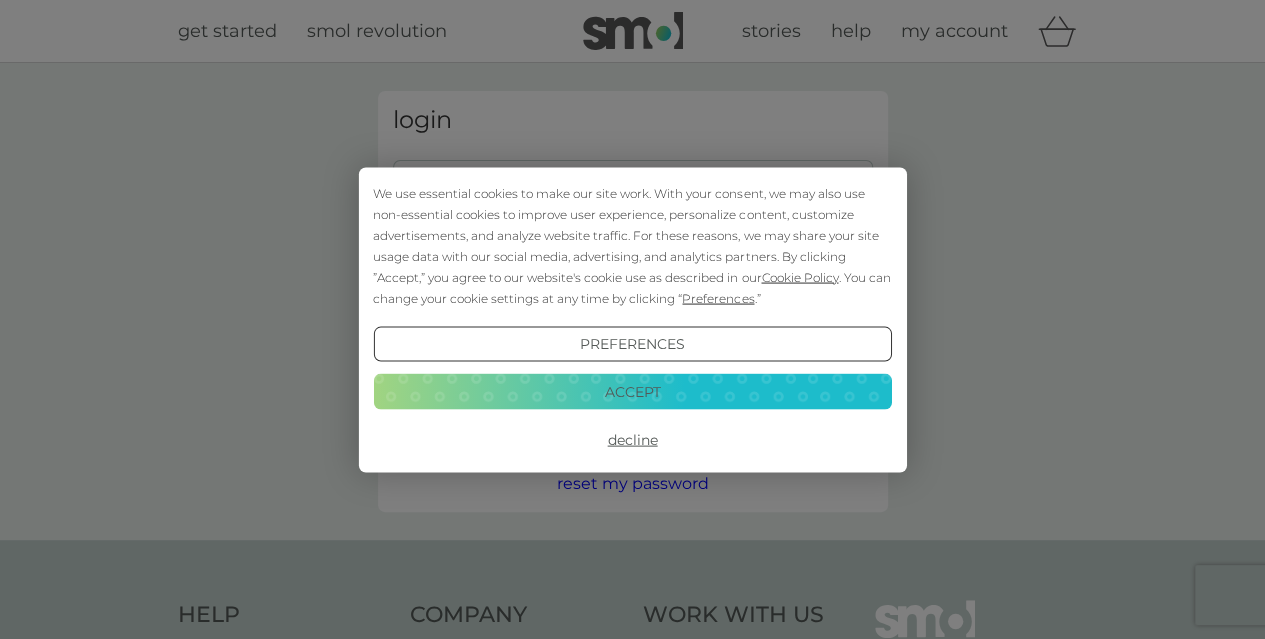 click on "Decline" at bounding box center (632, 440) 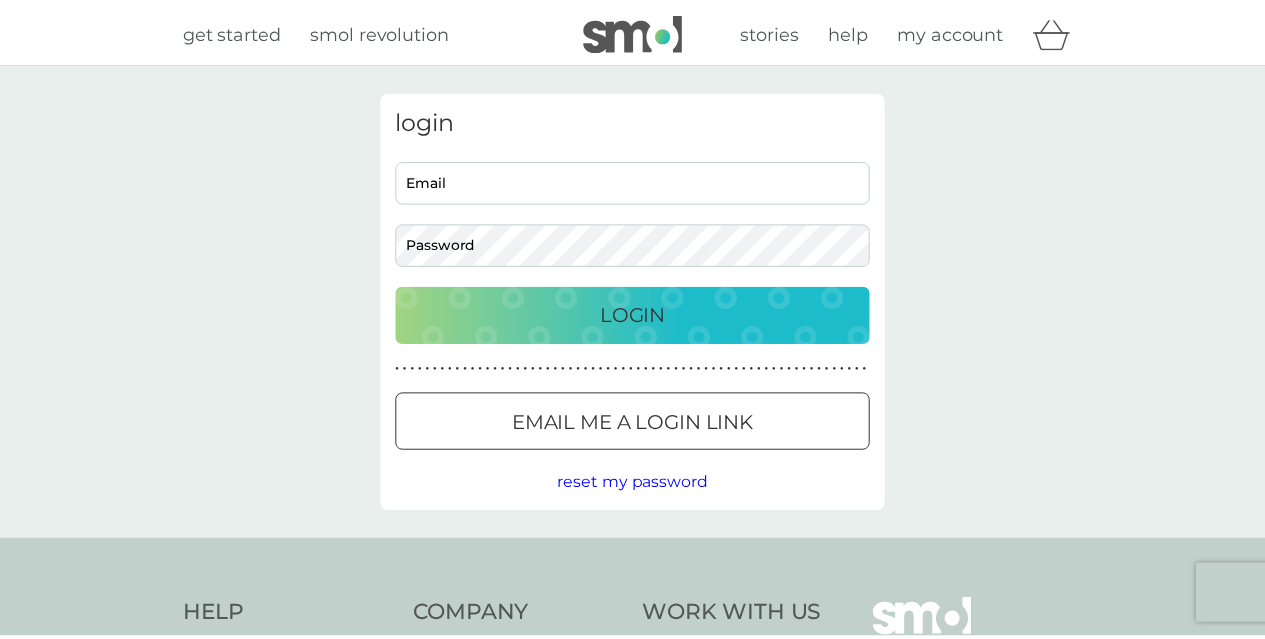 scroll, scrollTop: 0, scrollLeft: 0, axis: both 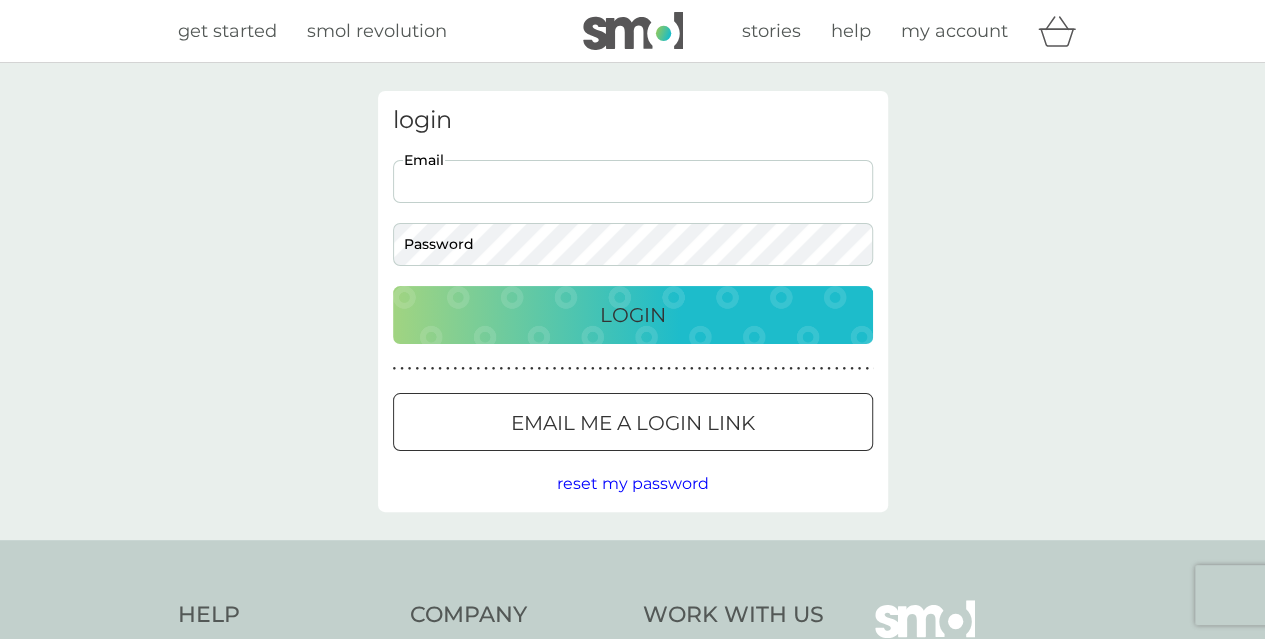 click on "Email" at bounding box center [633, 181] 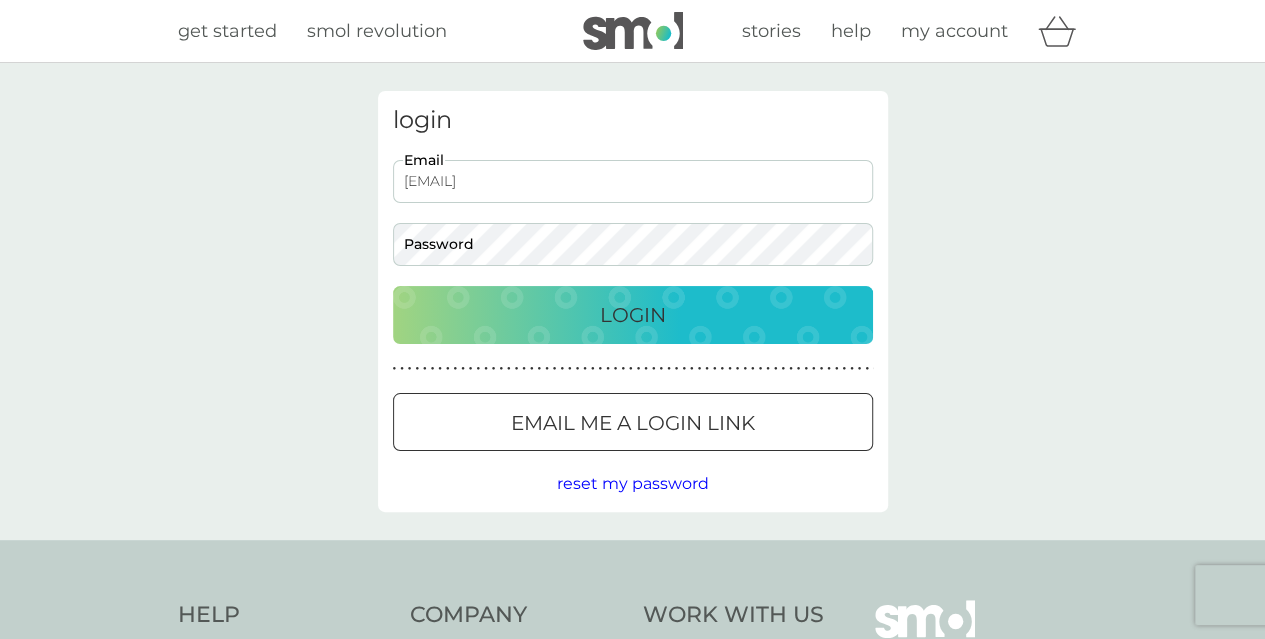 type on "[EMAIL]" 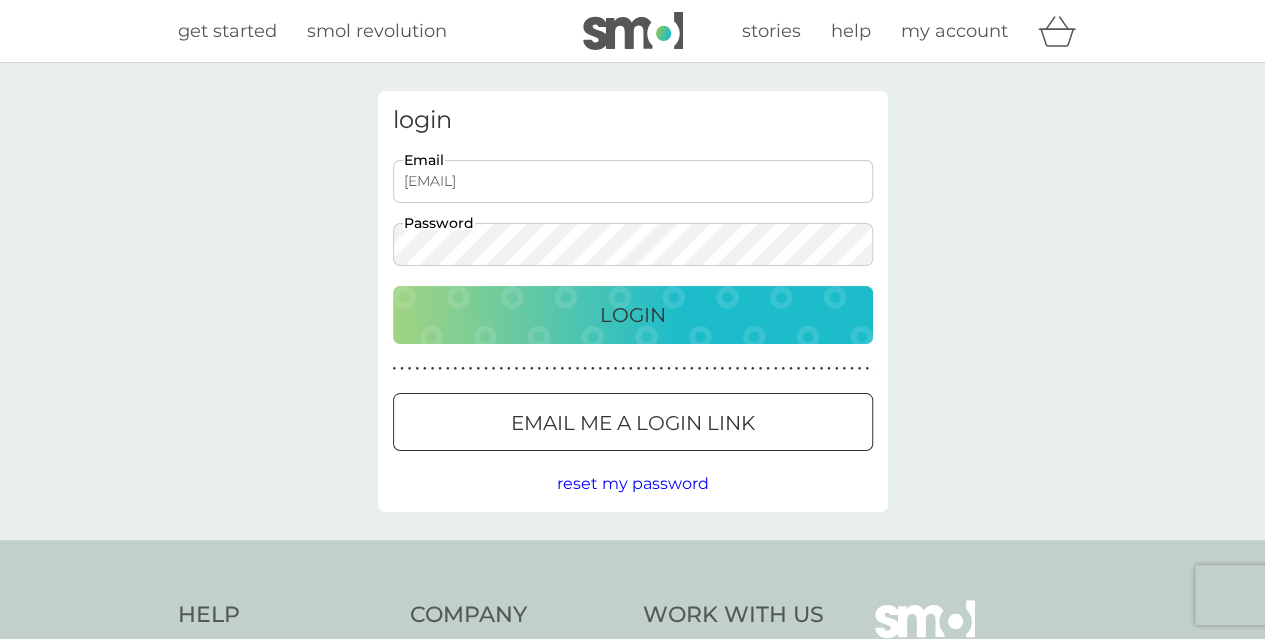 click on "Login" at bounding box center (633, 315) 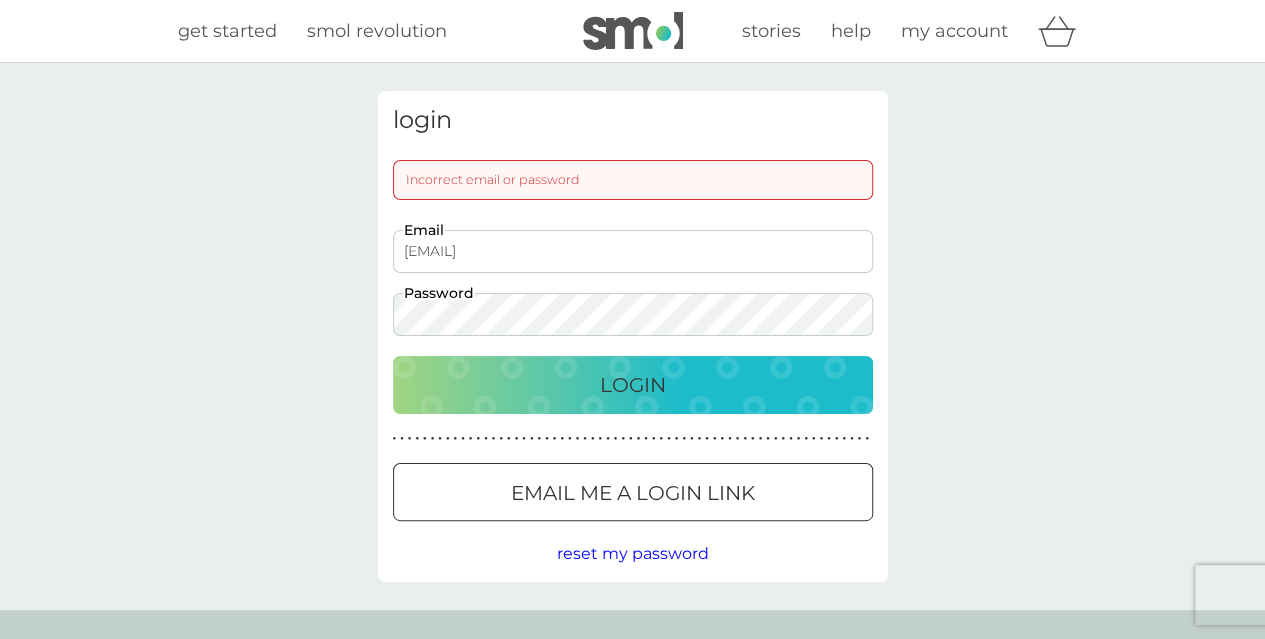 click on "login Incorrect email or password jenainairani@gmail.com Email Password Login ● ● ● ● ● ● ● ● ● ● ● ● ● ● ● ● ● ● ● ● ● ● ● ● ● ● ● ● ● ● ● ● ● ● ● ● ● ● ● ● ● ● ● ● ● ● ● ● ● ● ● ● ● ● ● ● ● ● ● ● ● ● ● ● ● ● ● ● ● ● Email me a login link reset my password" at bounding box center [633, 336] 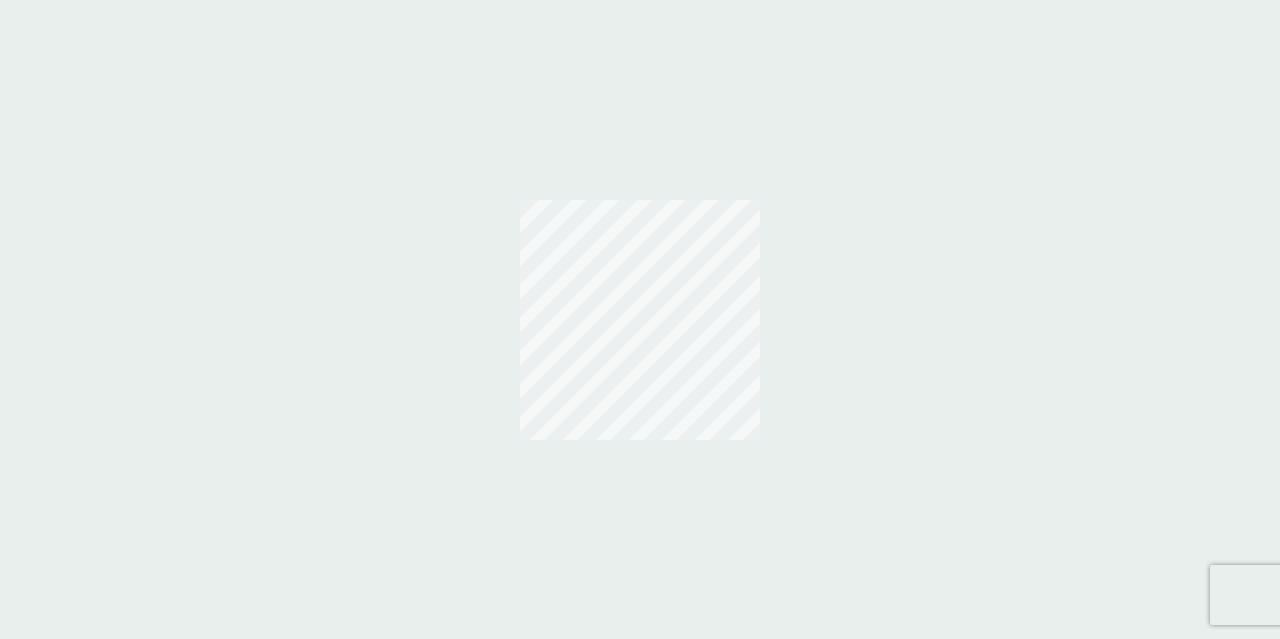 scroll, scrollTop: 0, scrollLeft: 0, axis: both 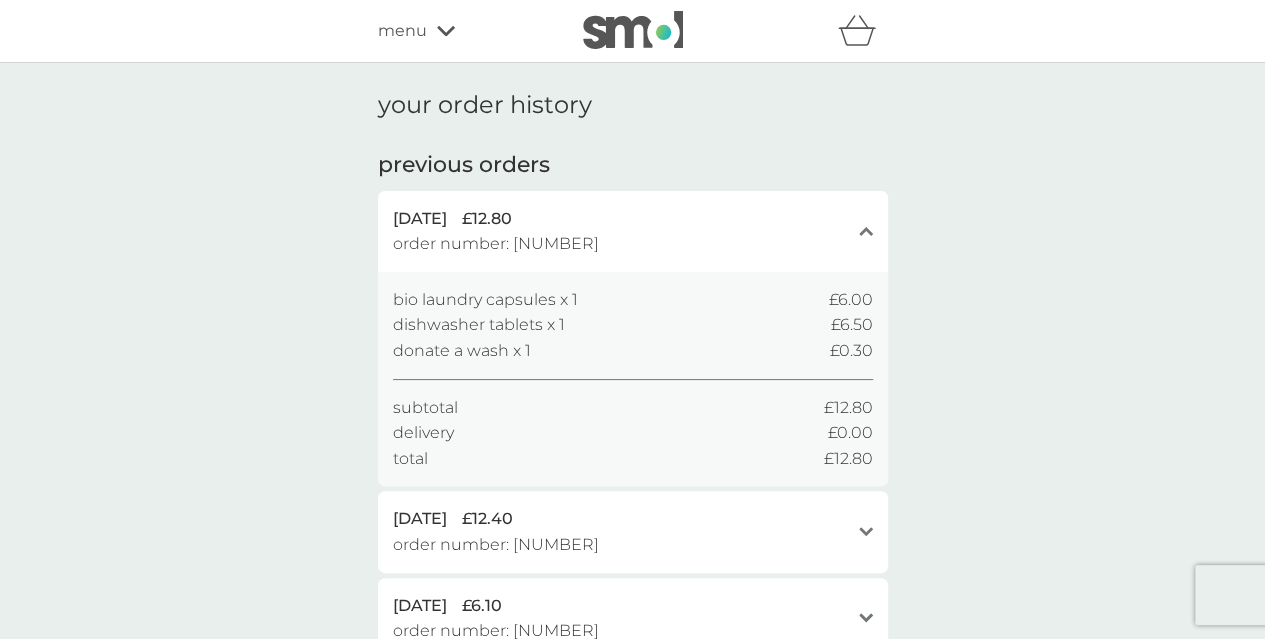 click on "menu" at bounding box center [463, 31] 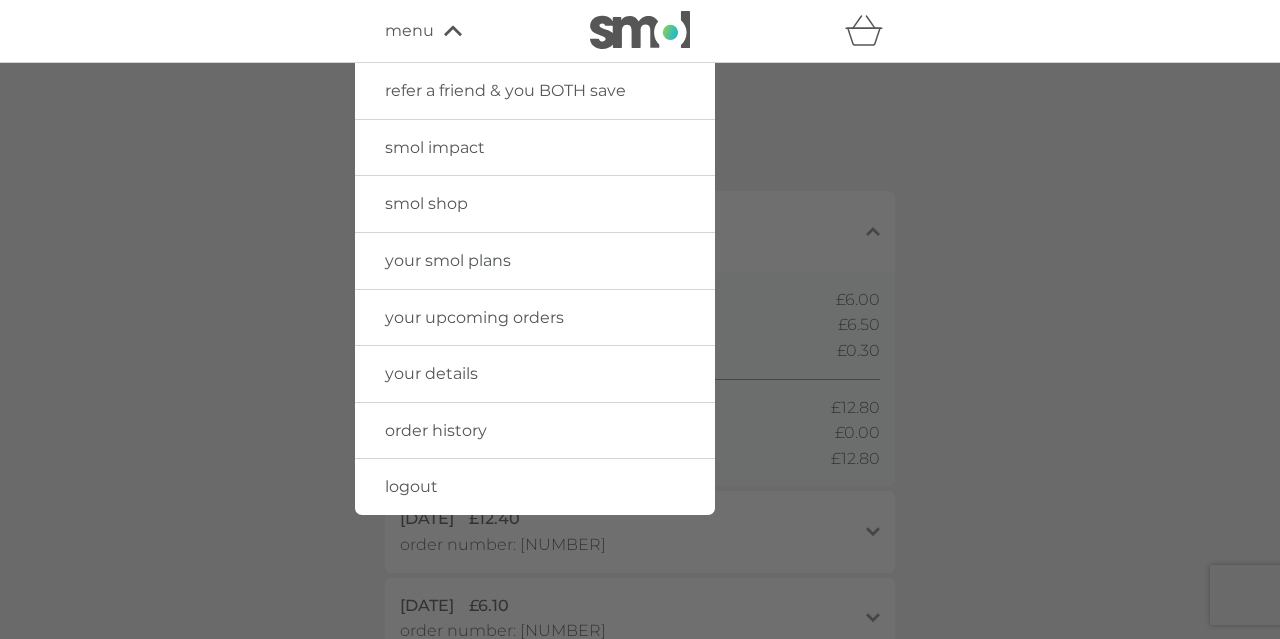 click on "order history" at bounding box center [535, 431] 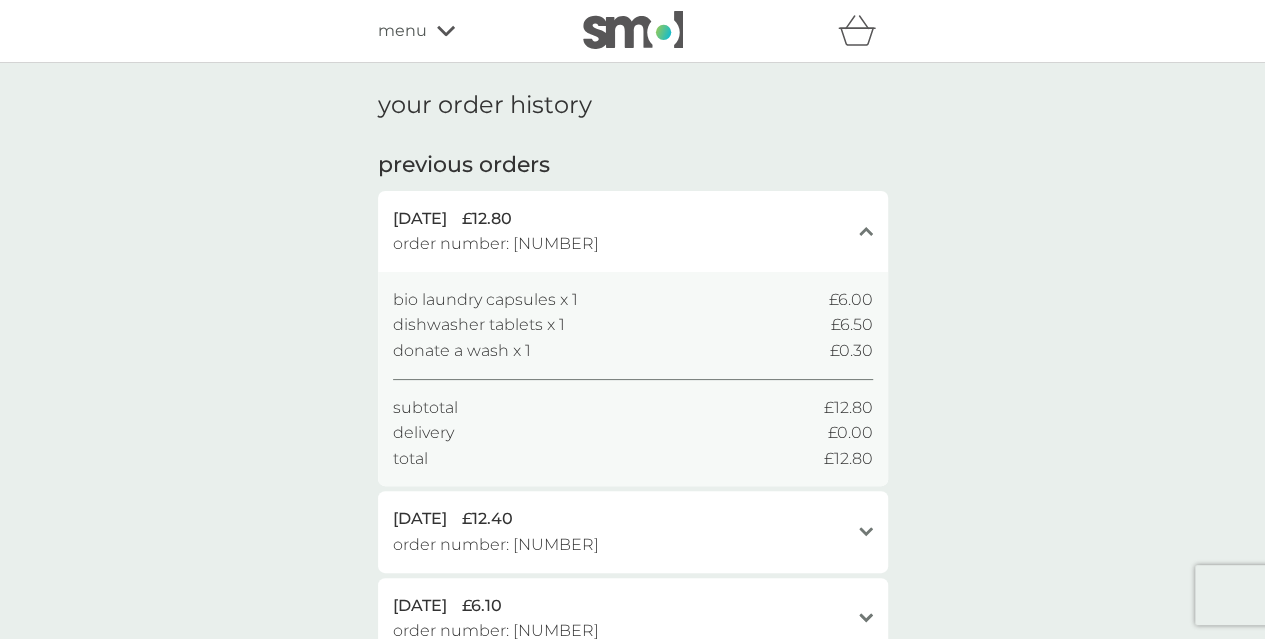 click on "menu" at bounding box center (463, 31) 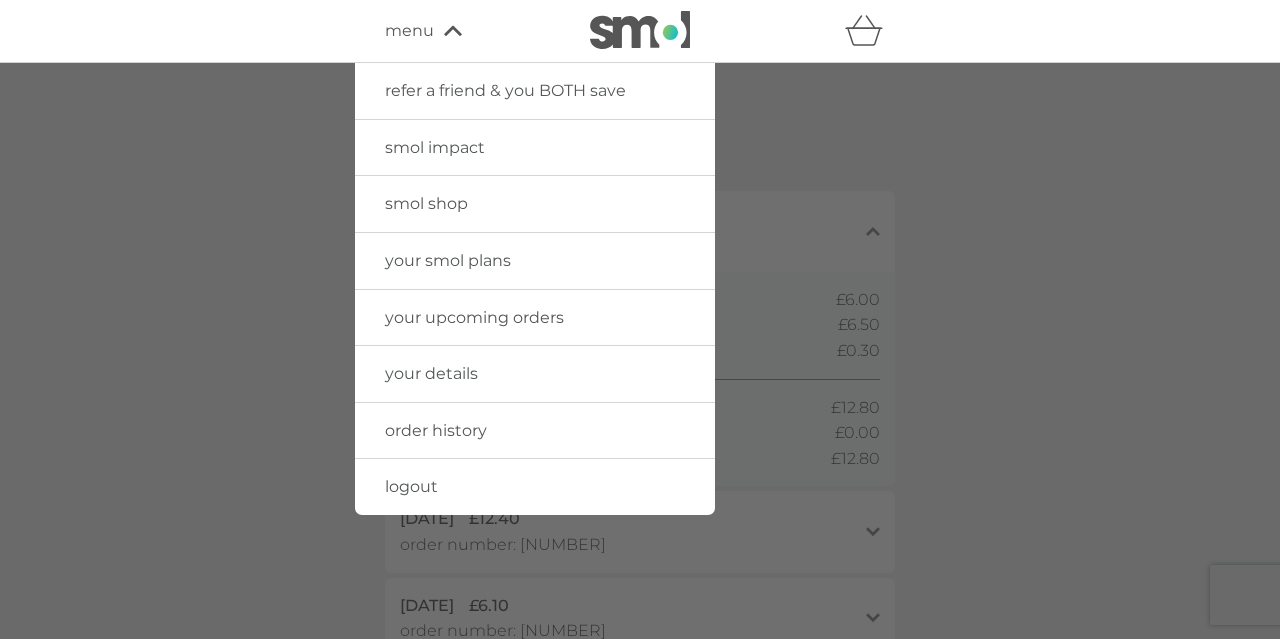 click on "your smol plans" at bounding box center (448, 260) 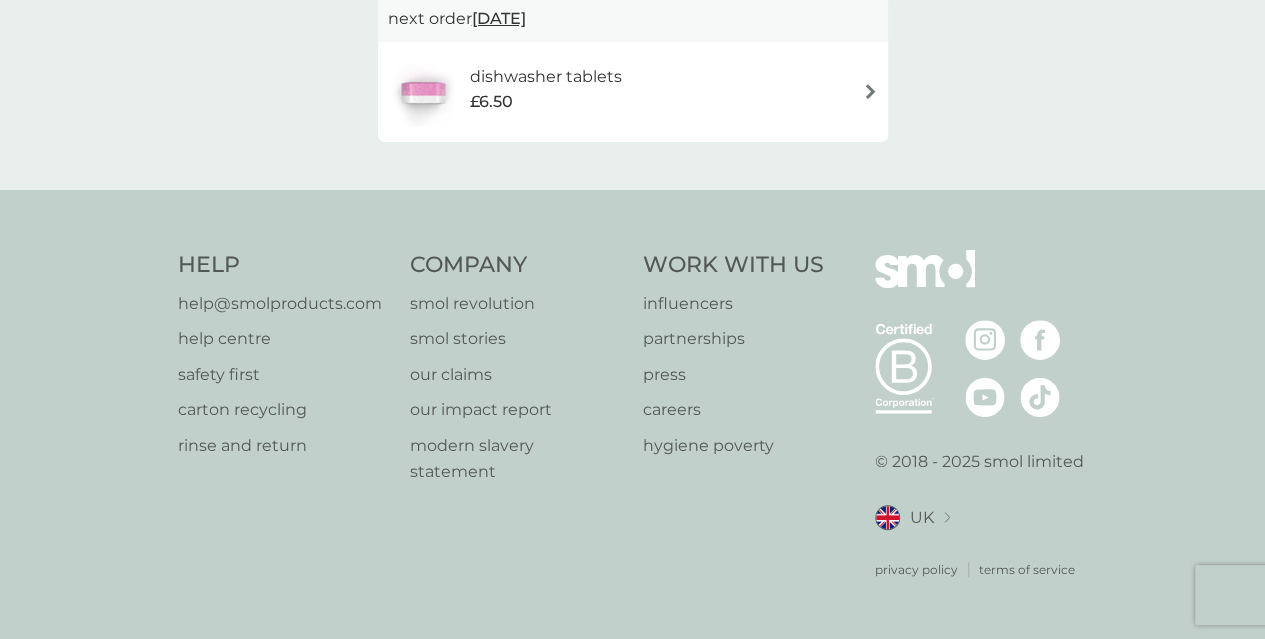 scroll, scrollTop: 0, scrollLeft: 0, axis: both 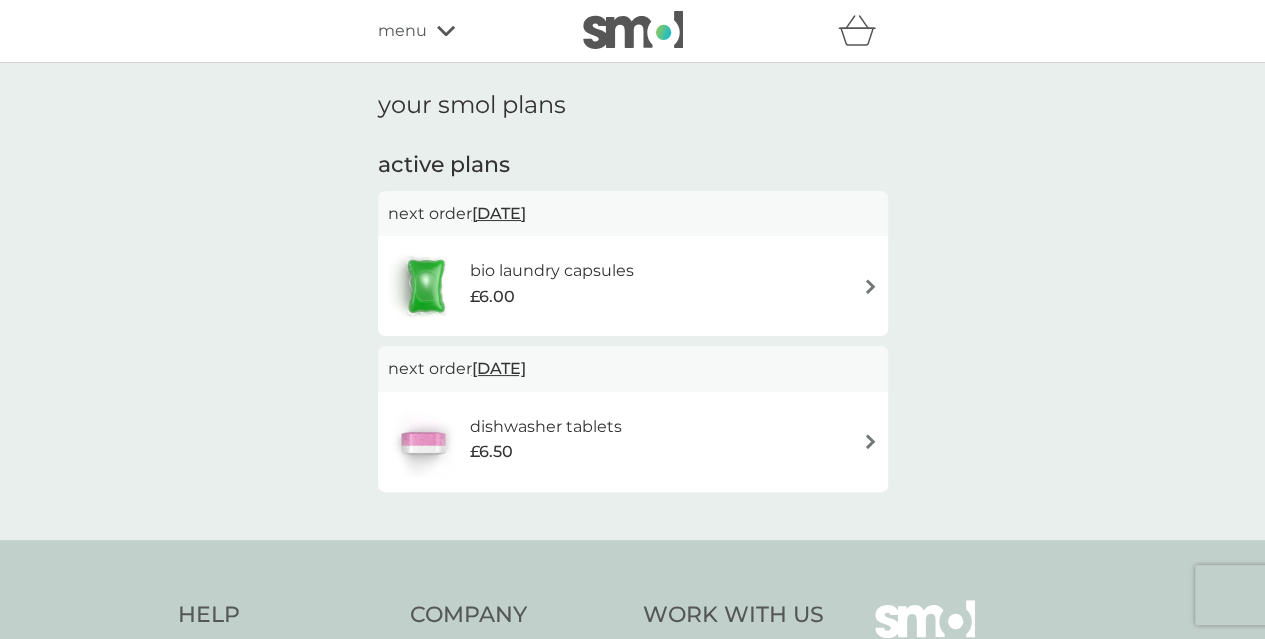 click on "[DATE]" at bounding box center (499, 213) 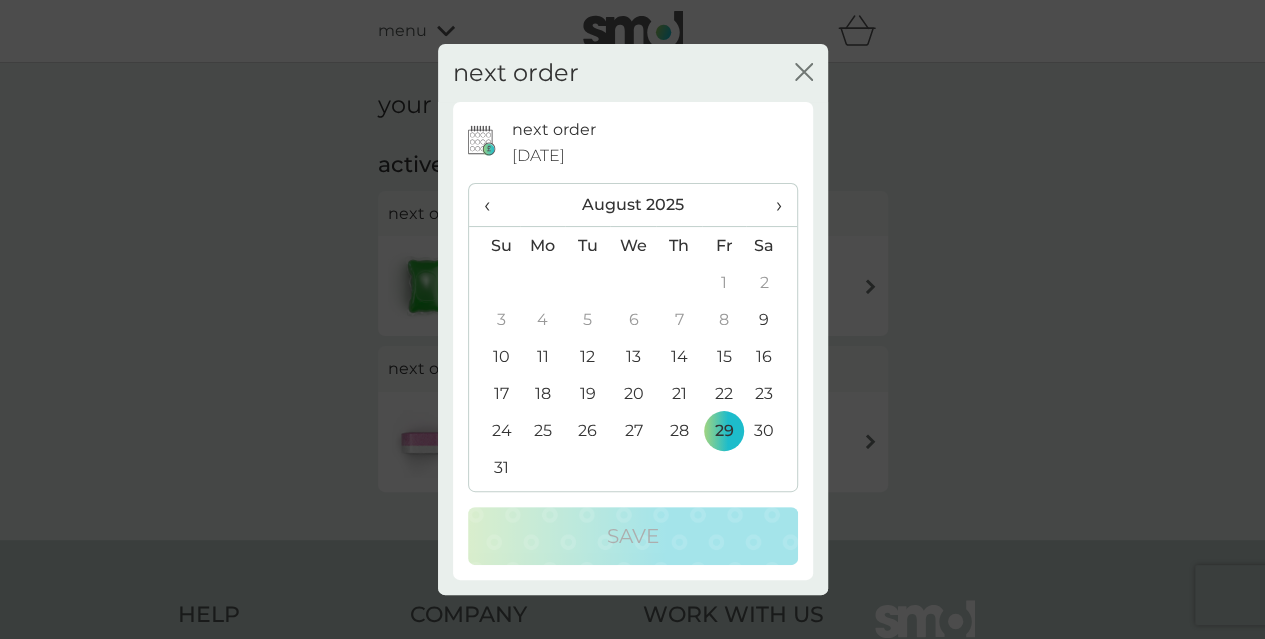 click on "close" 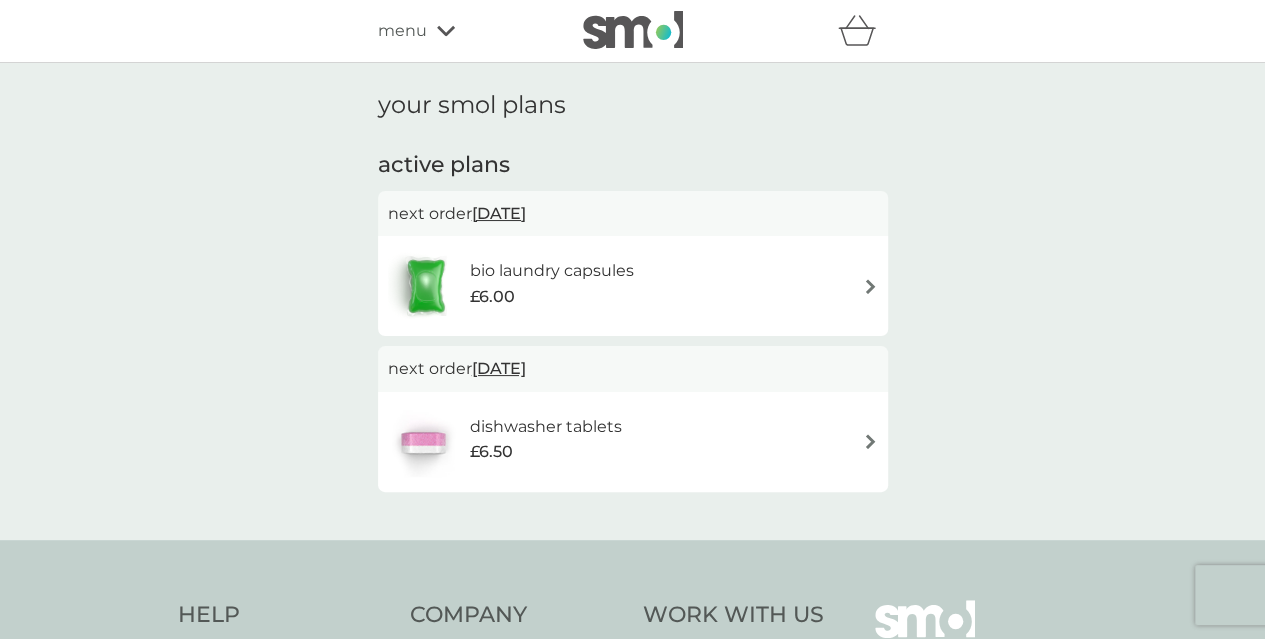 click on "menu" at bounding box center (402, 31) 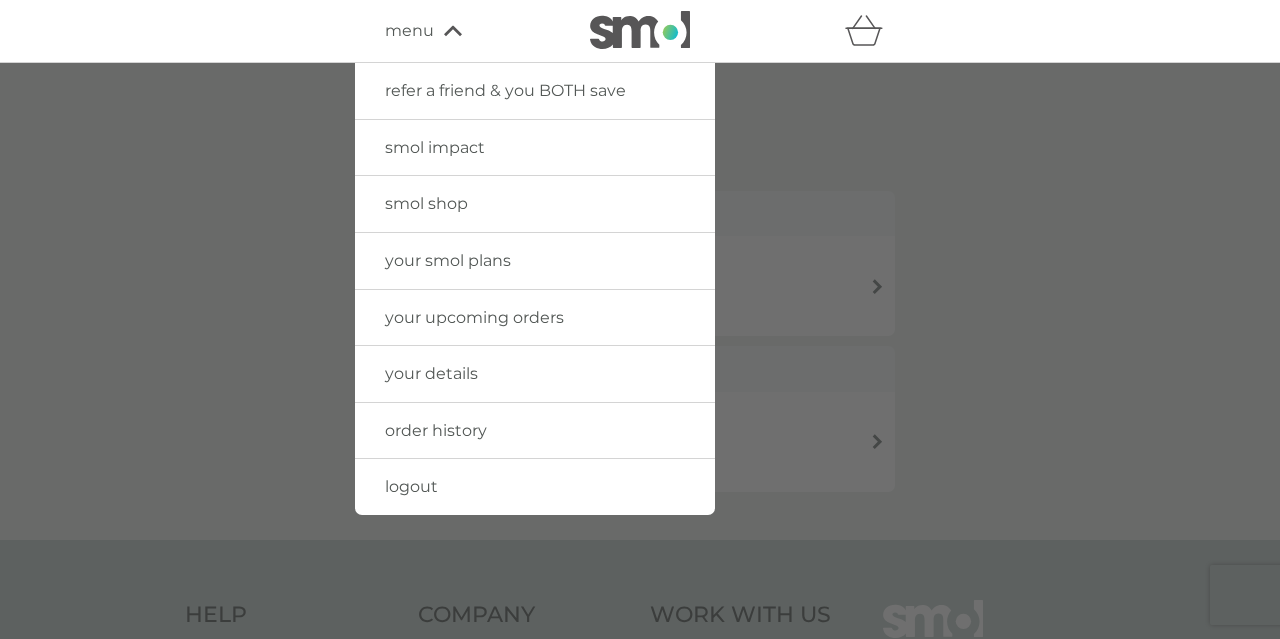 click on "your details" at bounding box center [431, 373] 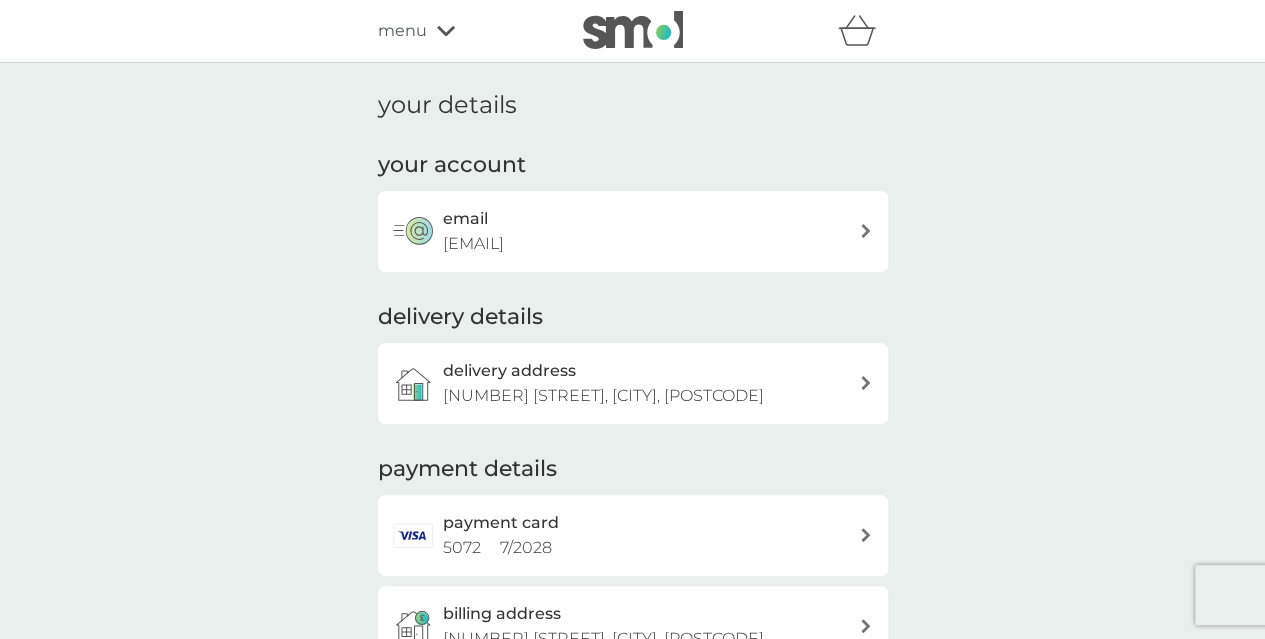 scroll, scrollTop: 505, scrollLeft: 0, axis: vertical 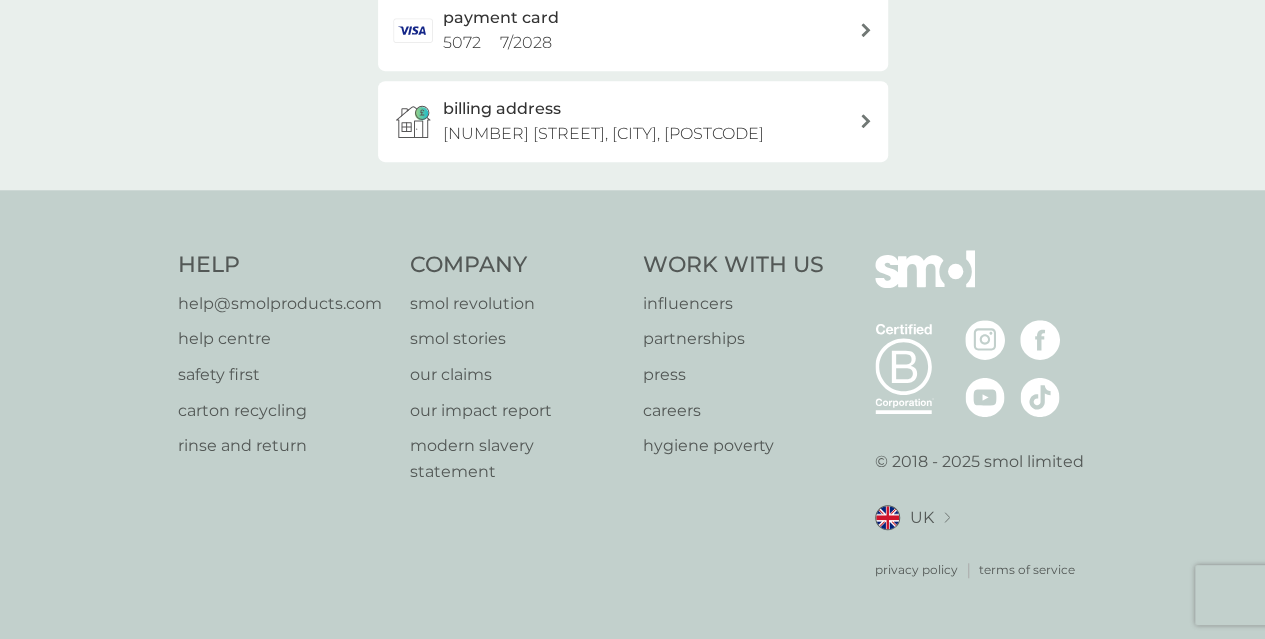 click on "help centre" at bounding box center [280, 339] 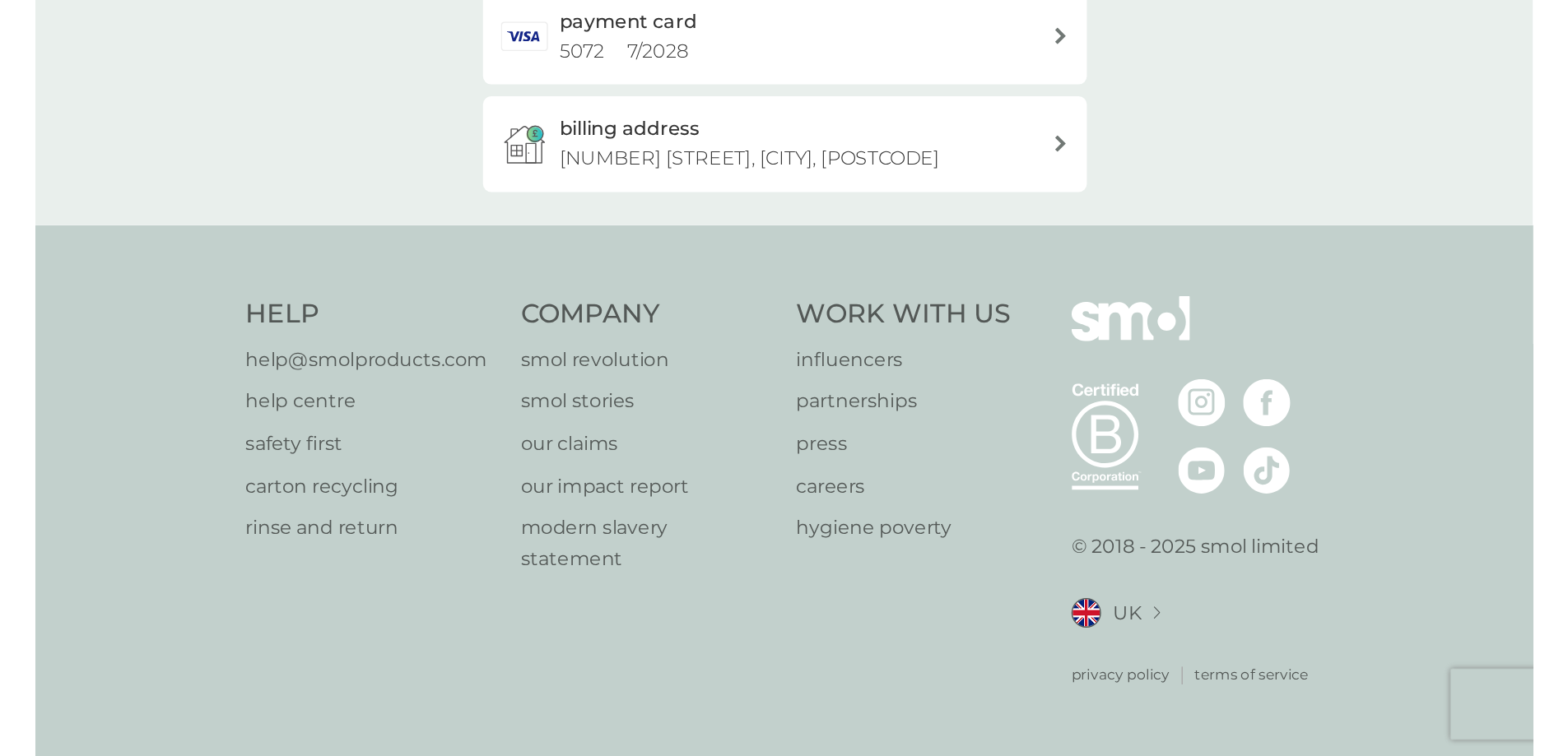 scroll, scrollTop: 186, scrollLeft: 0, axis: vertical 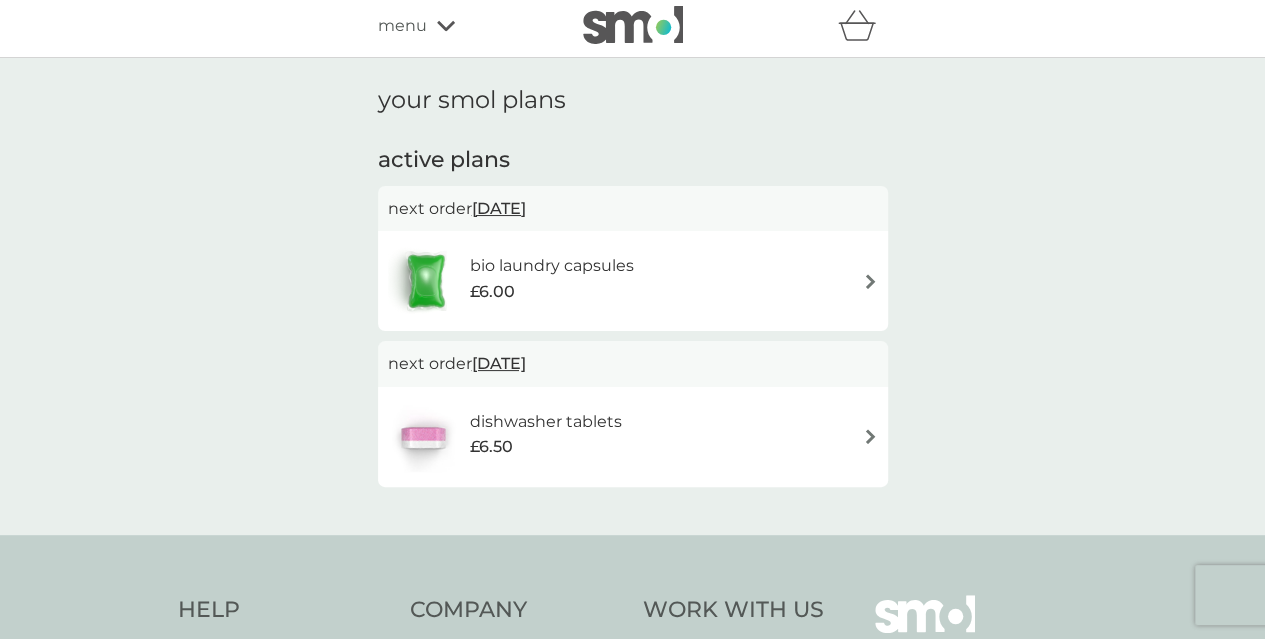 click at bounding box center [870, 436] 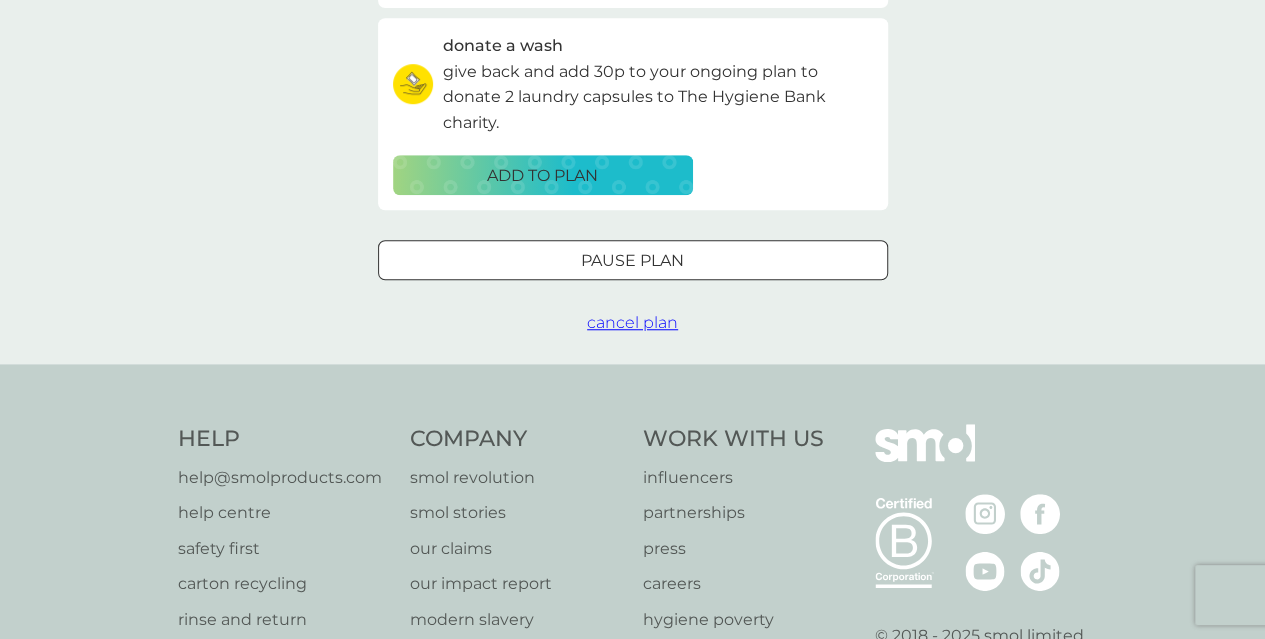scroll, scrollTop: 679, scrollLeft: 0, axis: vertical 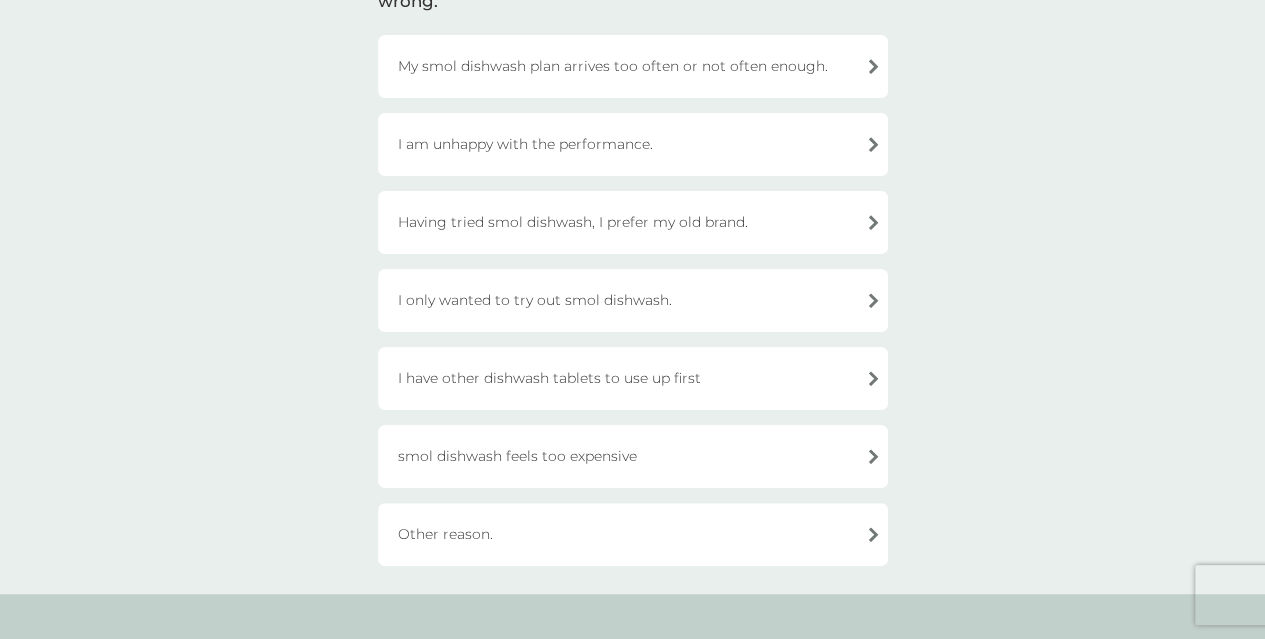click on "Other reason." at bounding box center [633, 534] 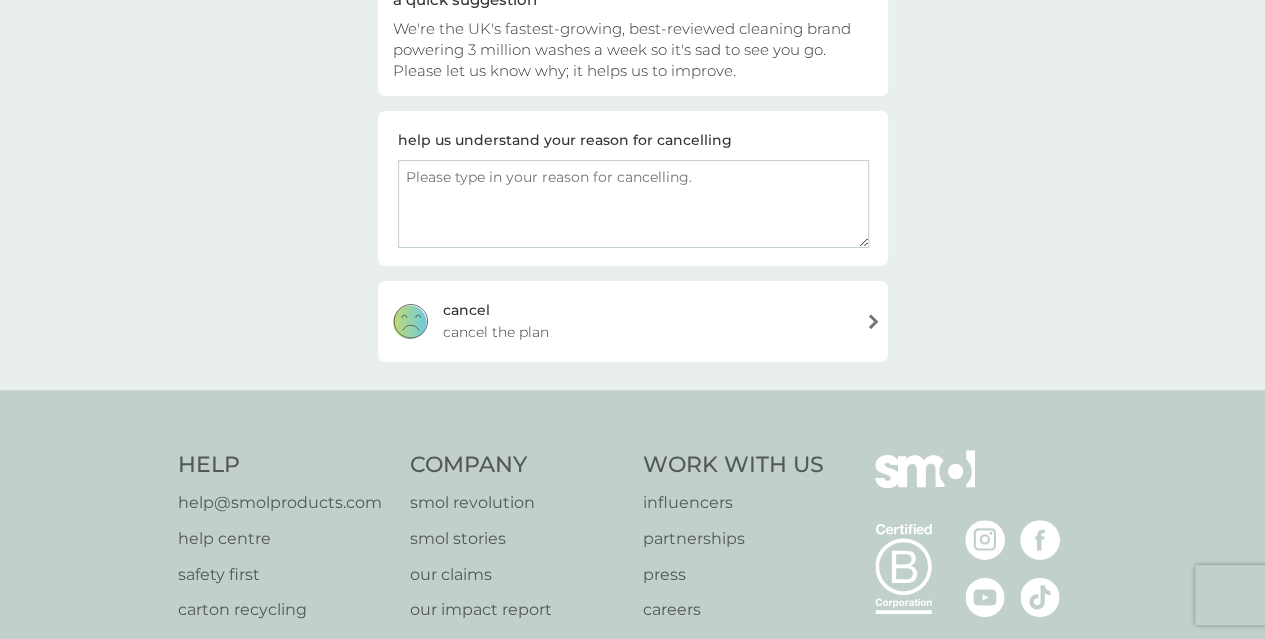 scroll, scrollTop: 238, scrollLeft: 0, axis: vertical 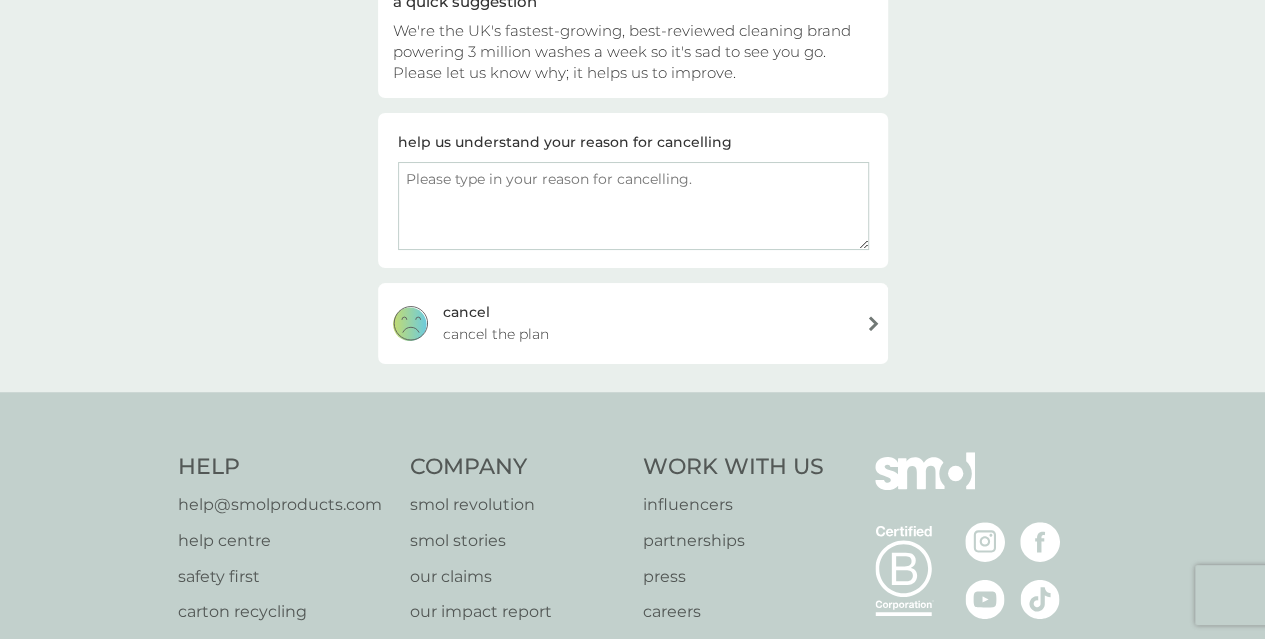 click at bounding box center [633, 206] 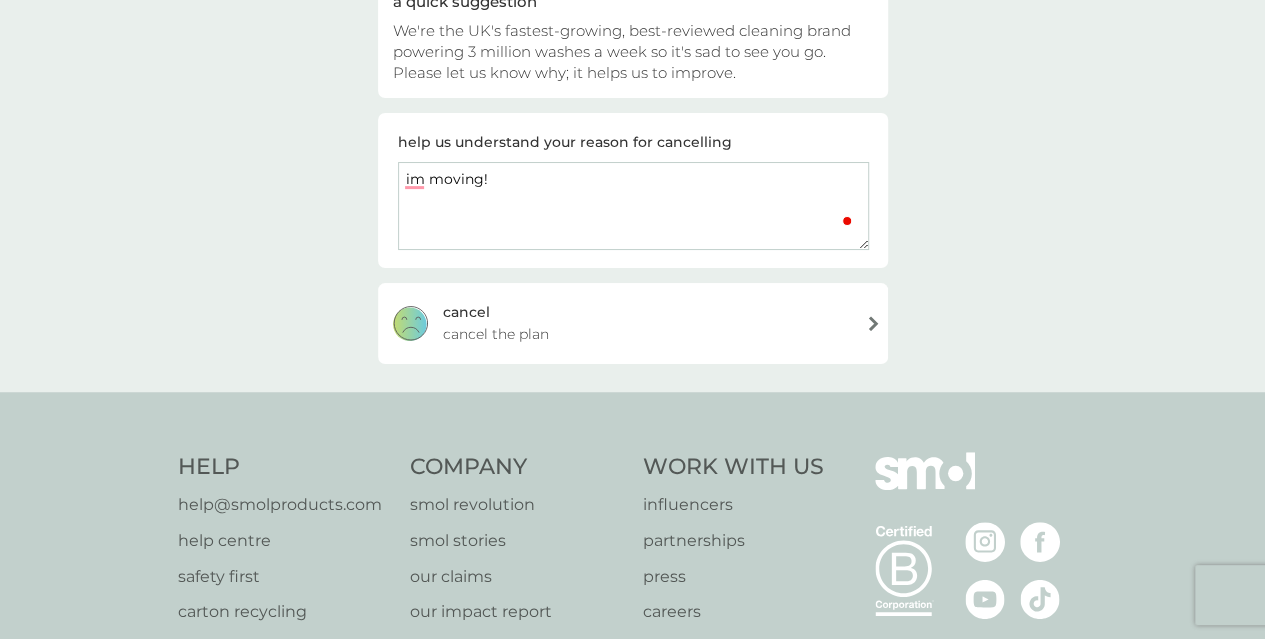 type on "im moving!" 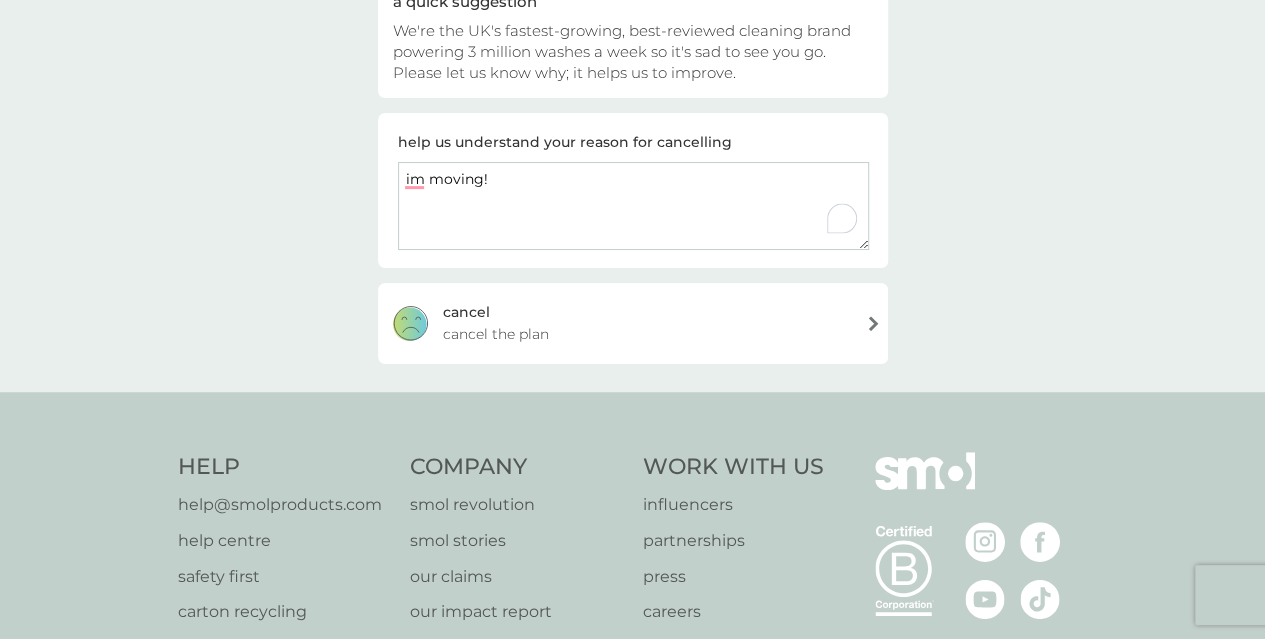 click on "cancel cancel the plan" at bounding box center [633, 323] 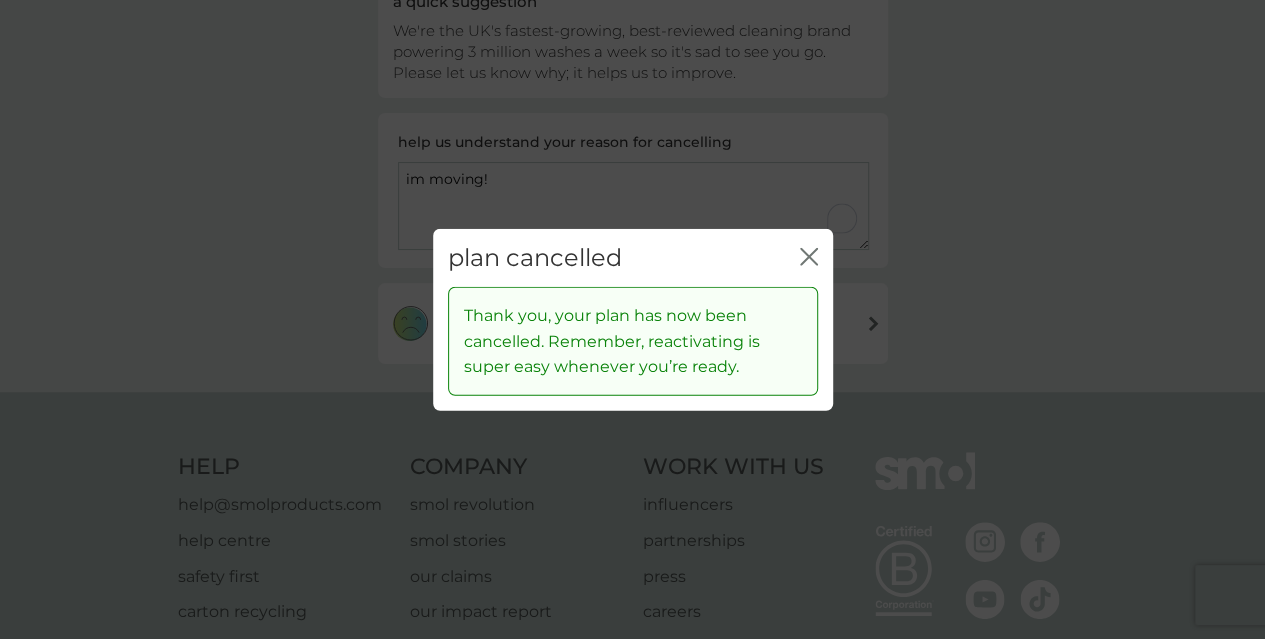 click on "close" 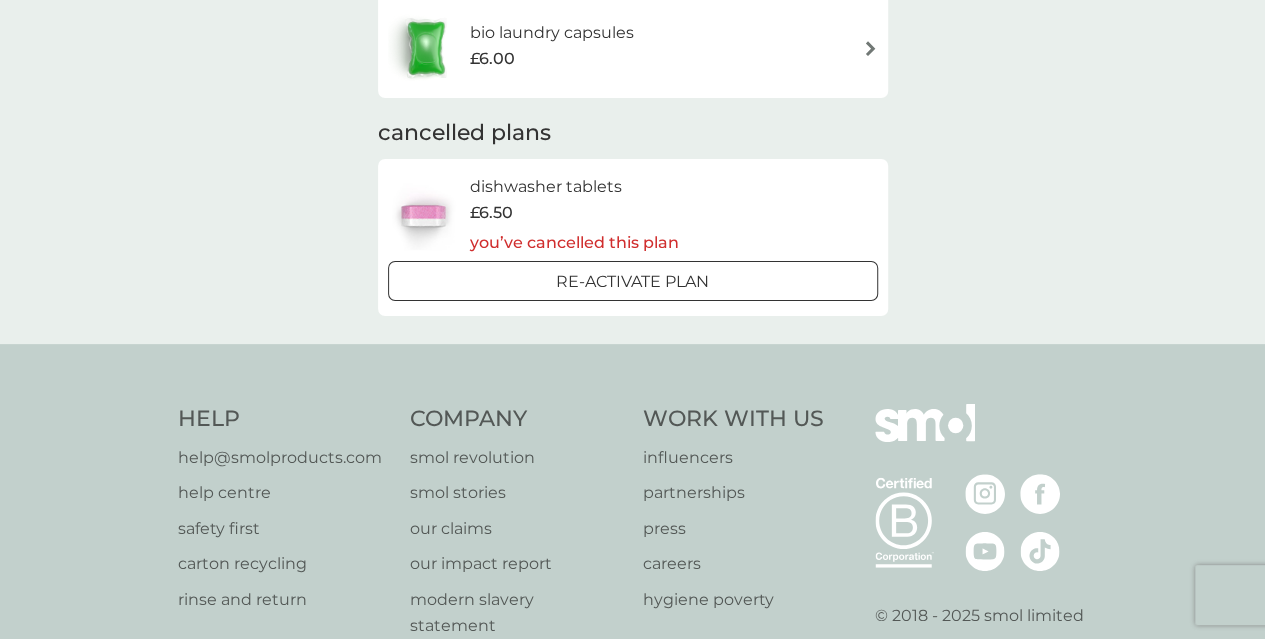 scroll, scrollTop: 0, scrollLeft: 0, axis: both 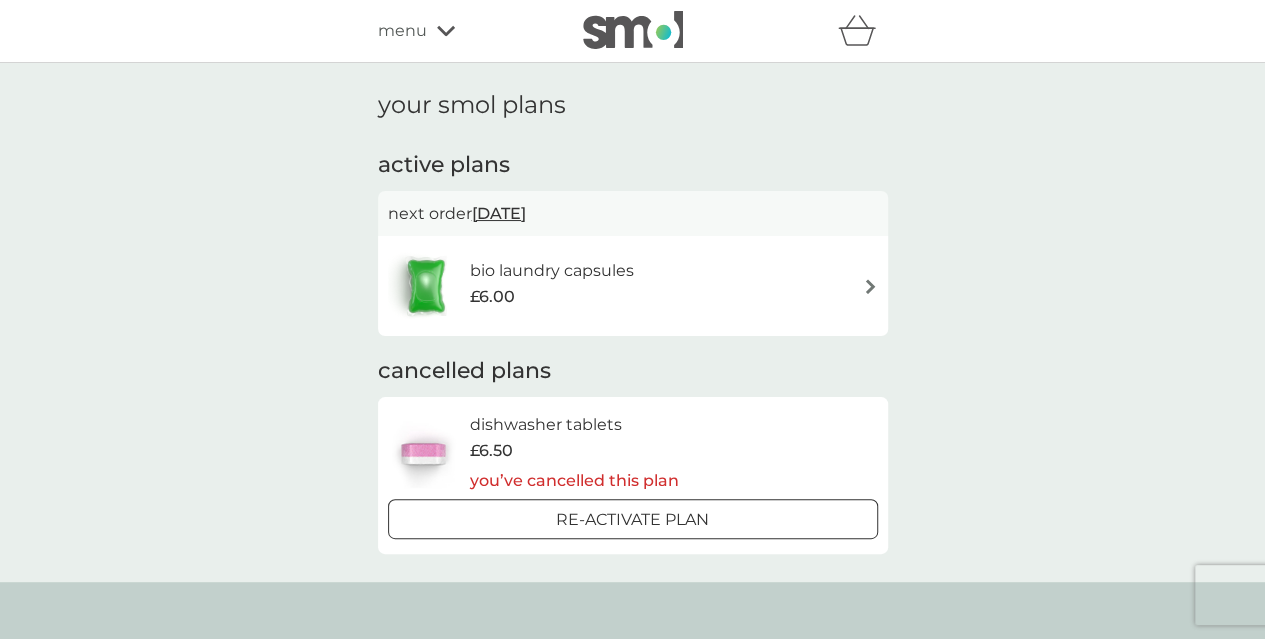 click on "bio laundry capsules £6.00" at bounding box center [633, 286] 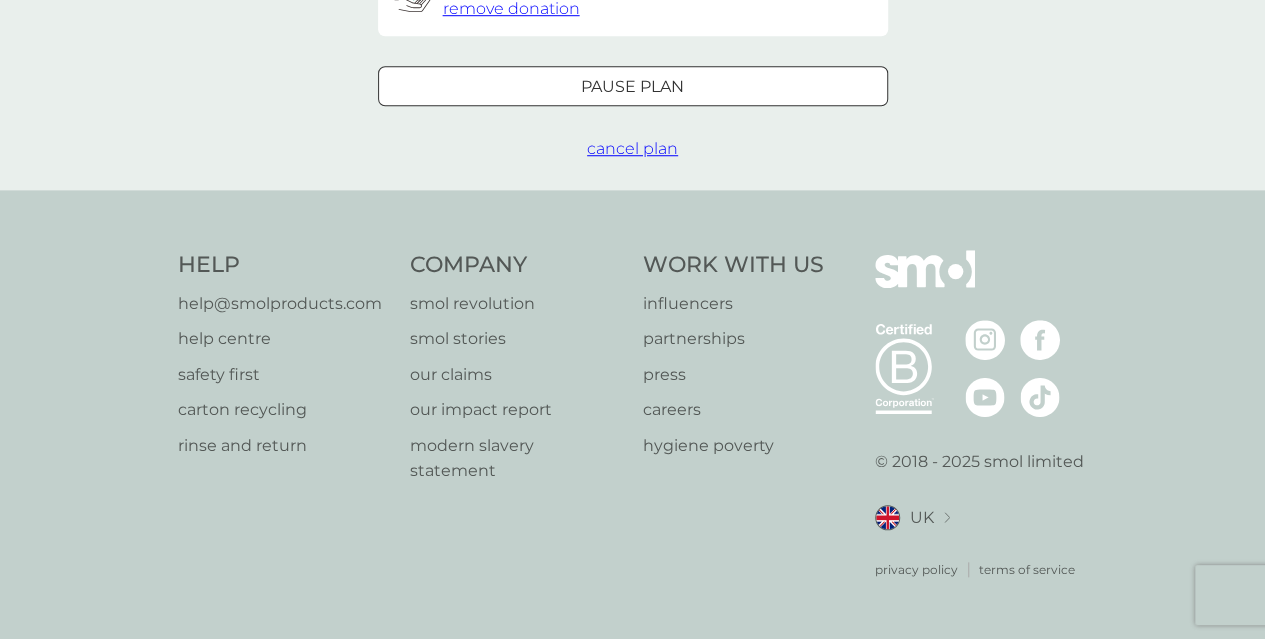 scroll, scrollTop: 456, scrollLeft: 0, axis: vertical 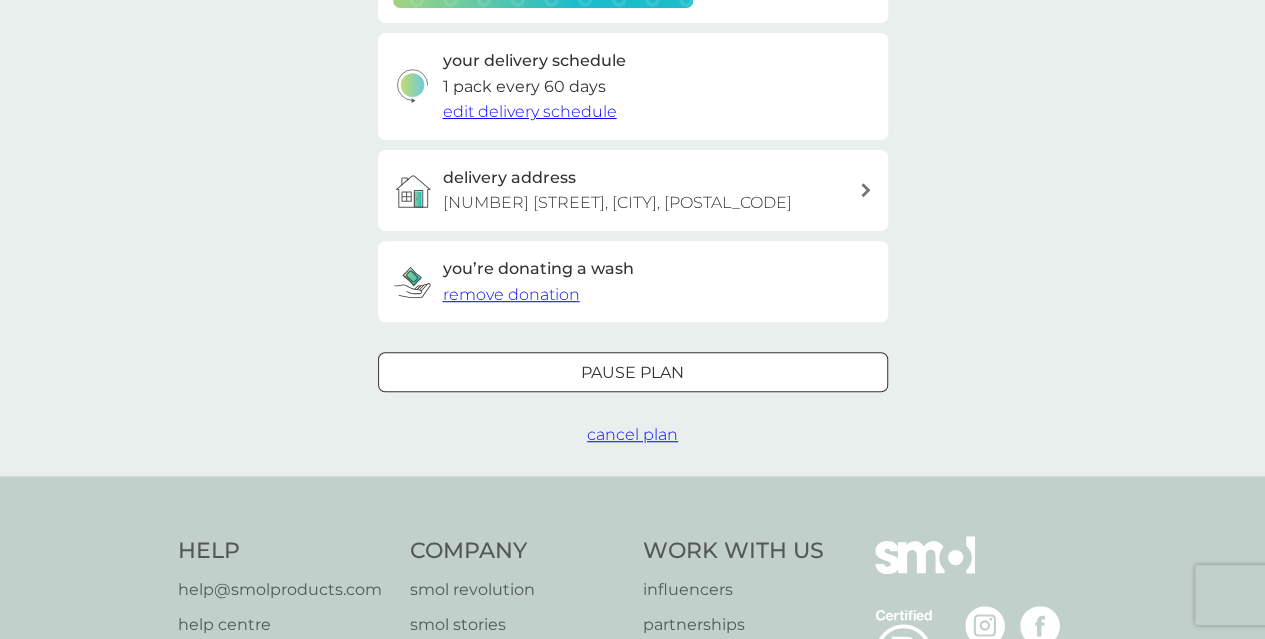 click on "cancel plan" at bounding box center (632, 434) 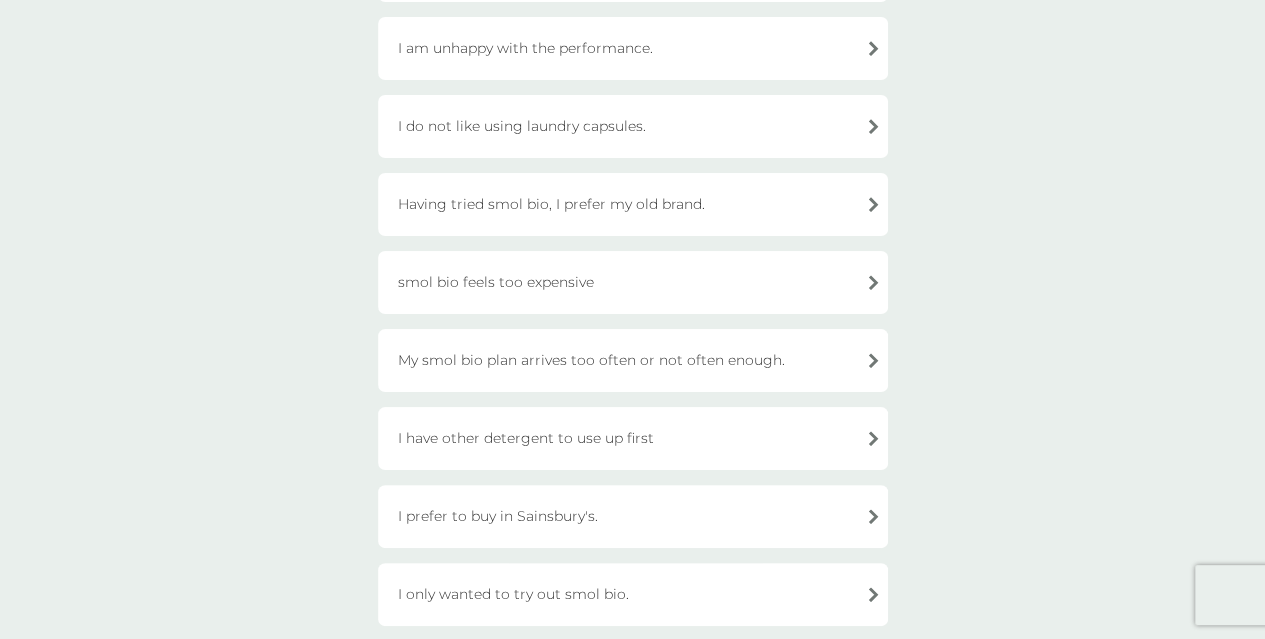 scroll, scrollTop: 633, scrollLeft: 0, axis: vertical 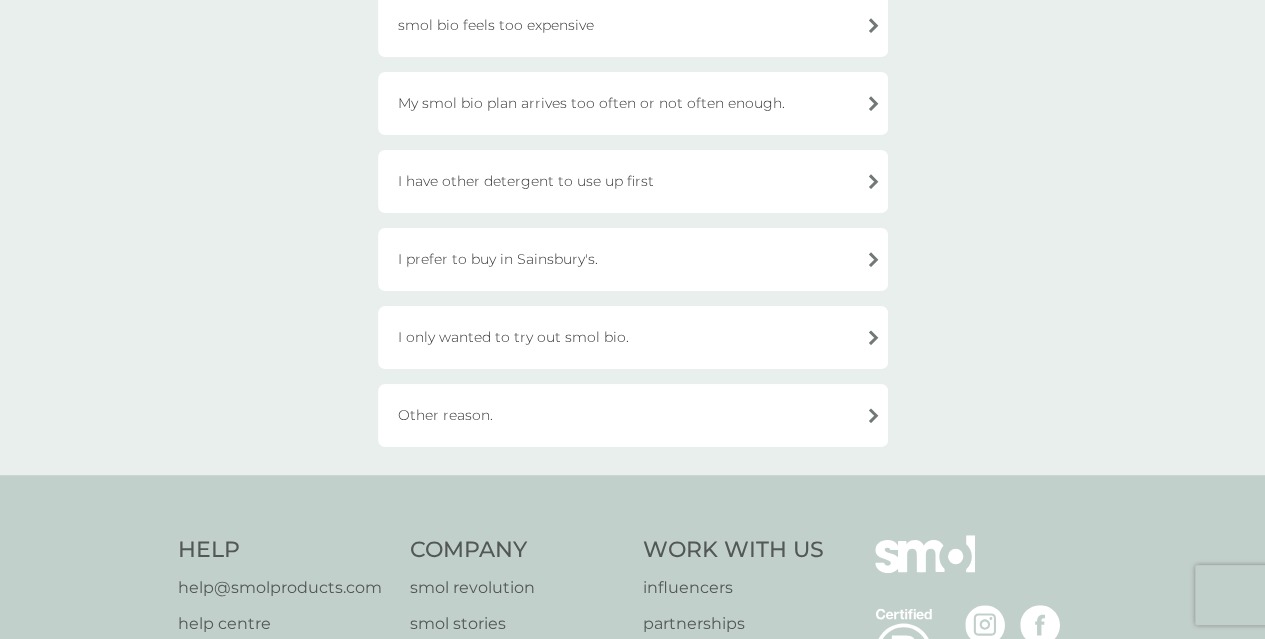 click on "Other reason." at bounding box center (633, 415) 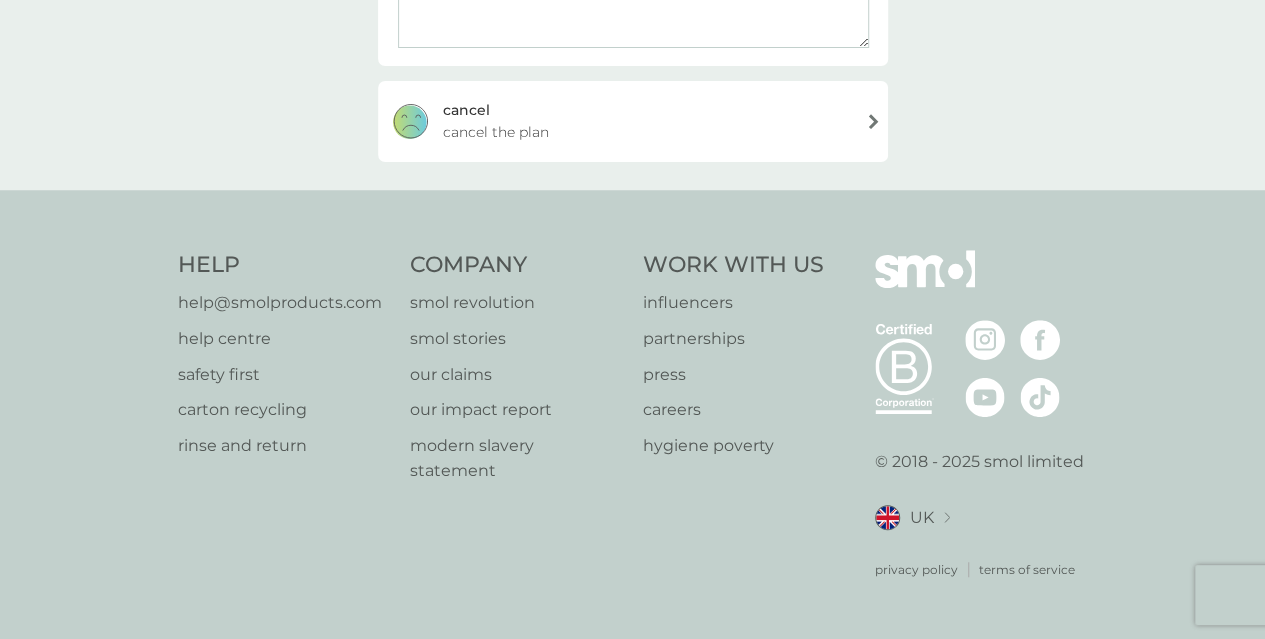 scroll, scrollTop: 434, scrollLeft: 0, axis: vertical 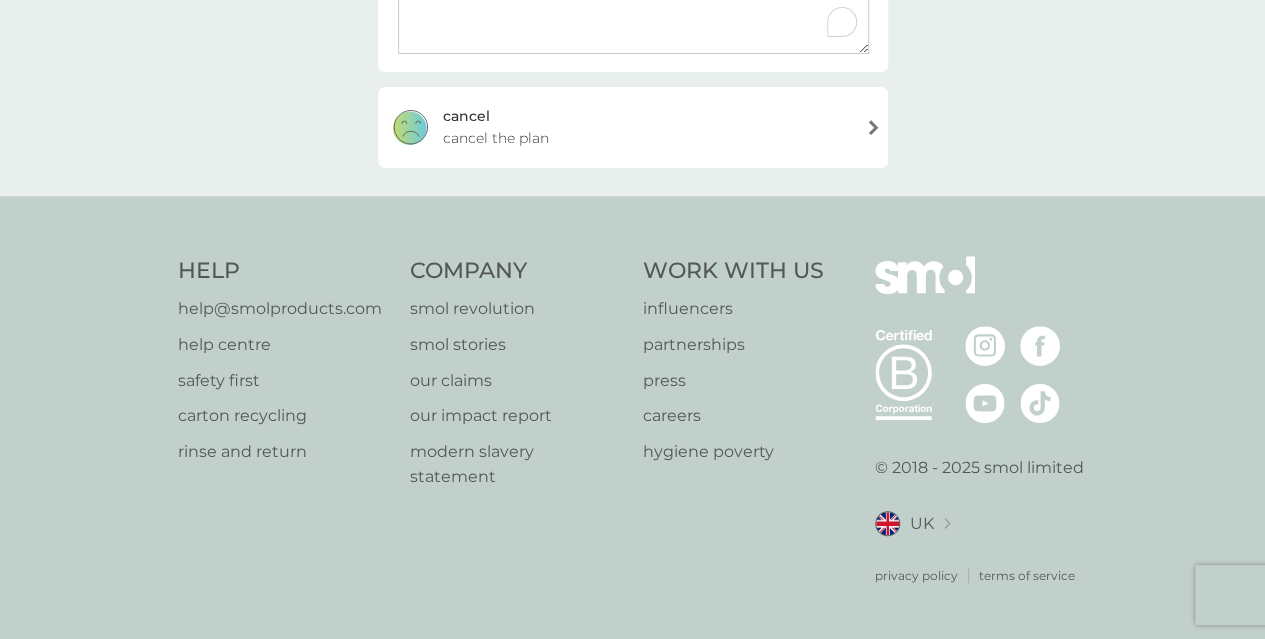 click at bounding box center [633, 10] 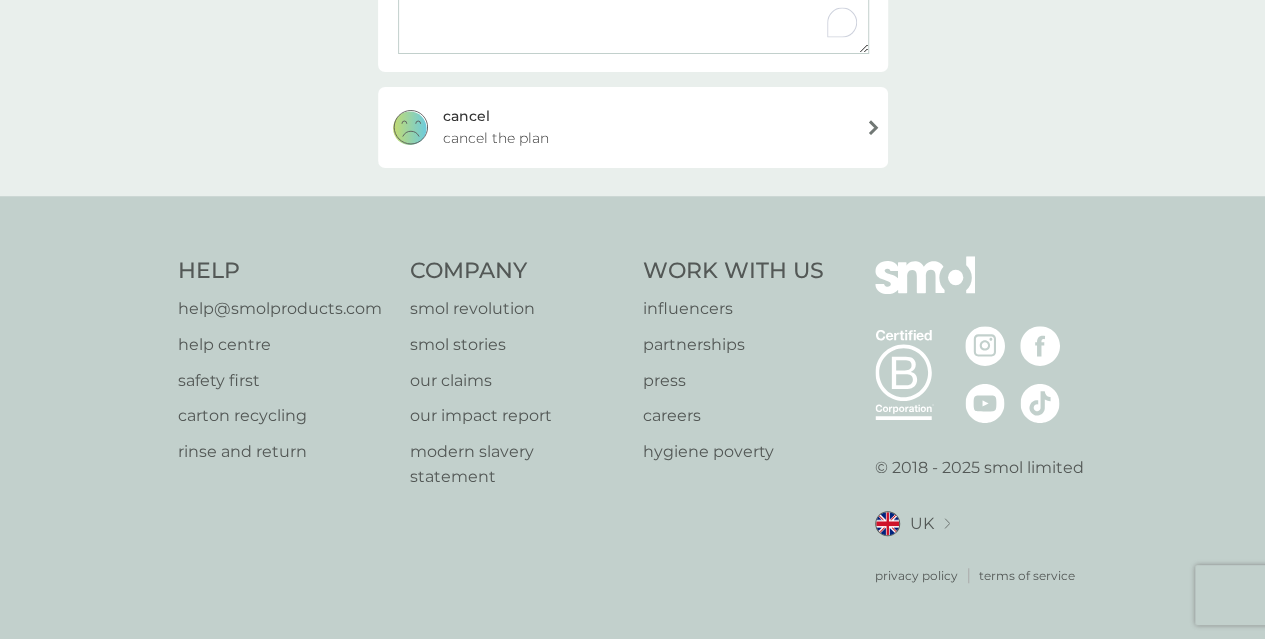 scroll, scrollTop: 407, scrollLeft: 0, axis: vertical 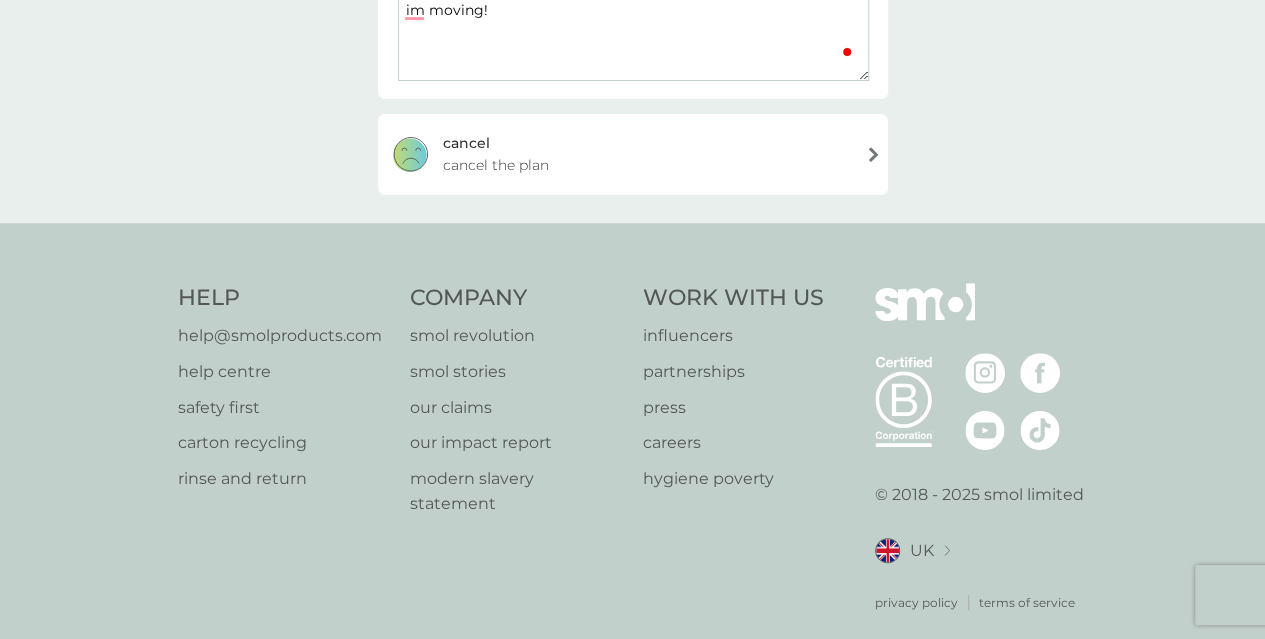type on "im moving!" 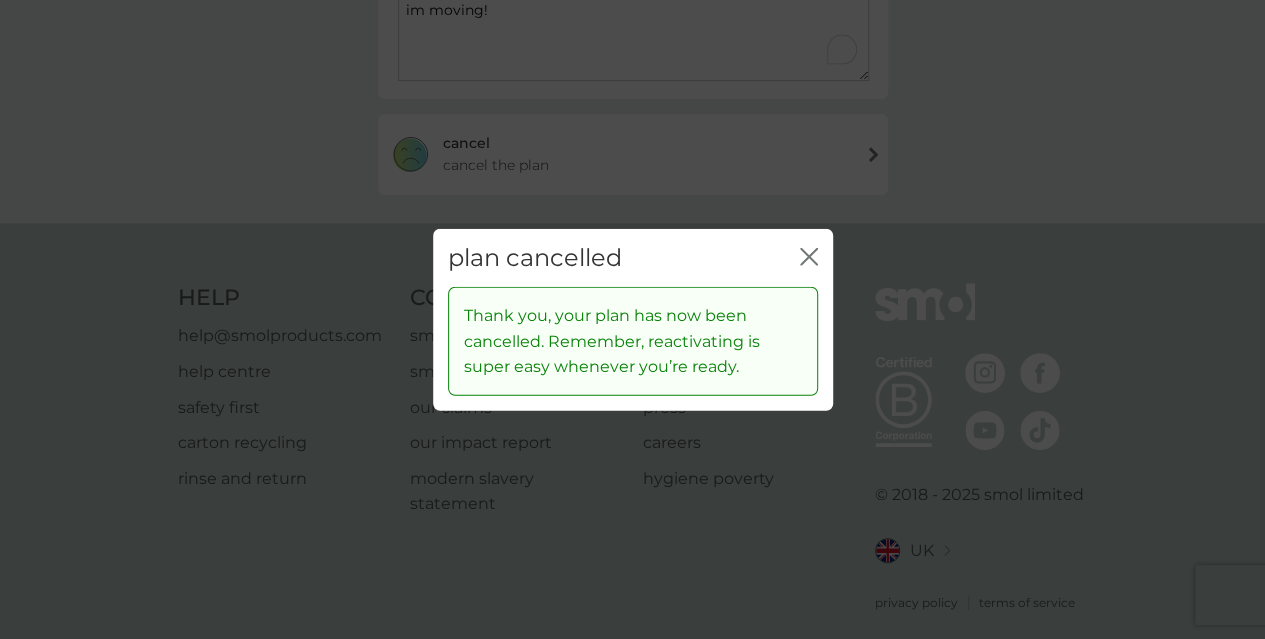 click on "plan cancelled close Thank you, your plan has now been cancelled. Remember, reactivating is super easy whenever you’re ready." at bounding box center [632, 319] 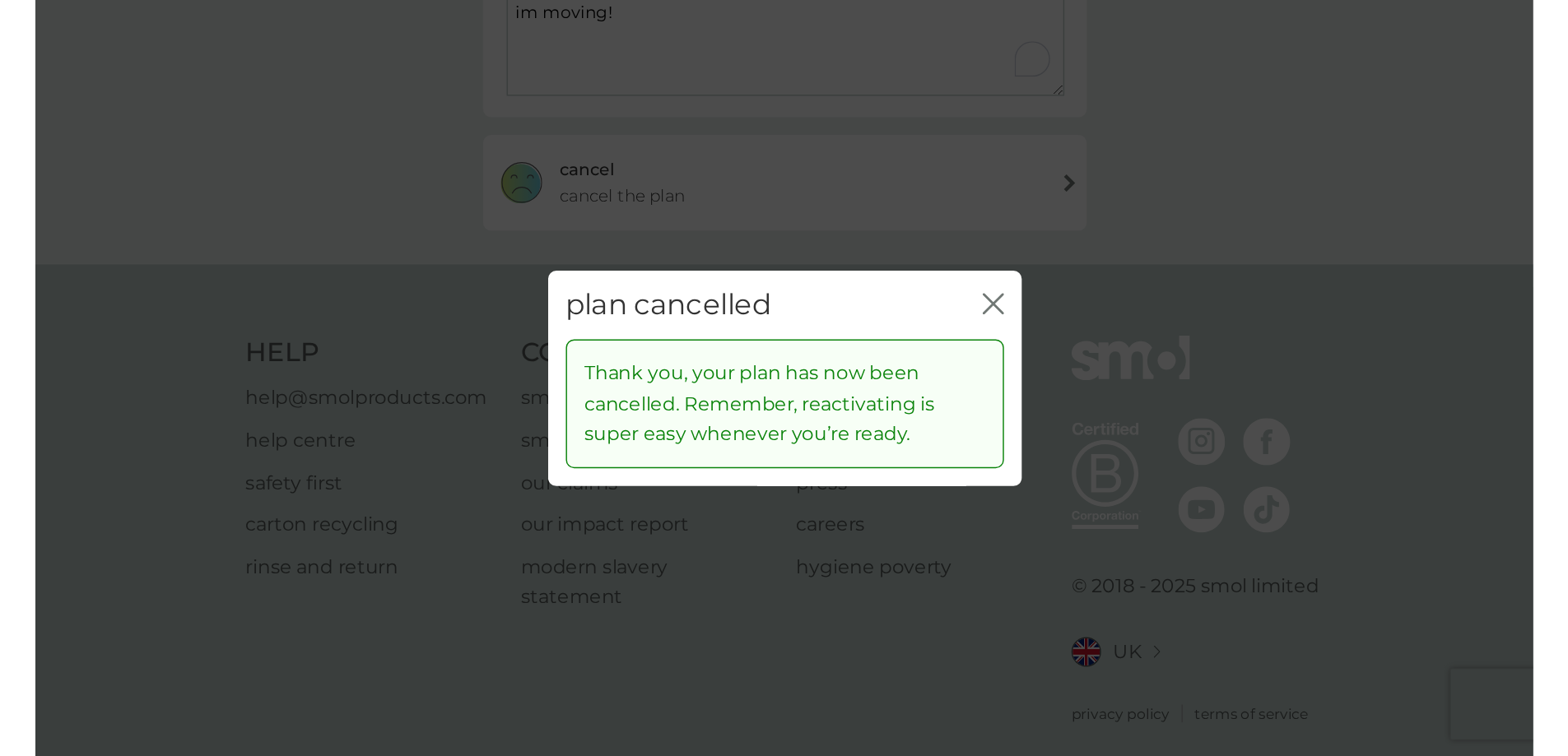 scroll, scrollTop: 0, scrollLeft: 0, axis: both 